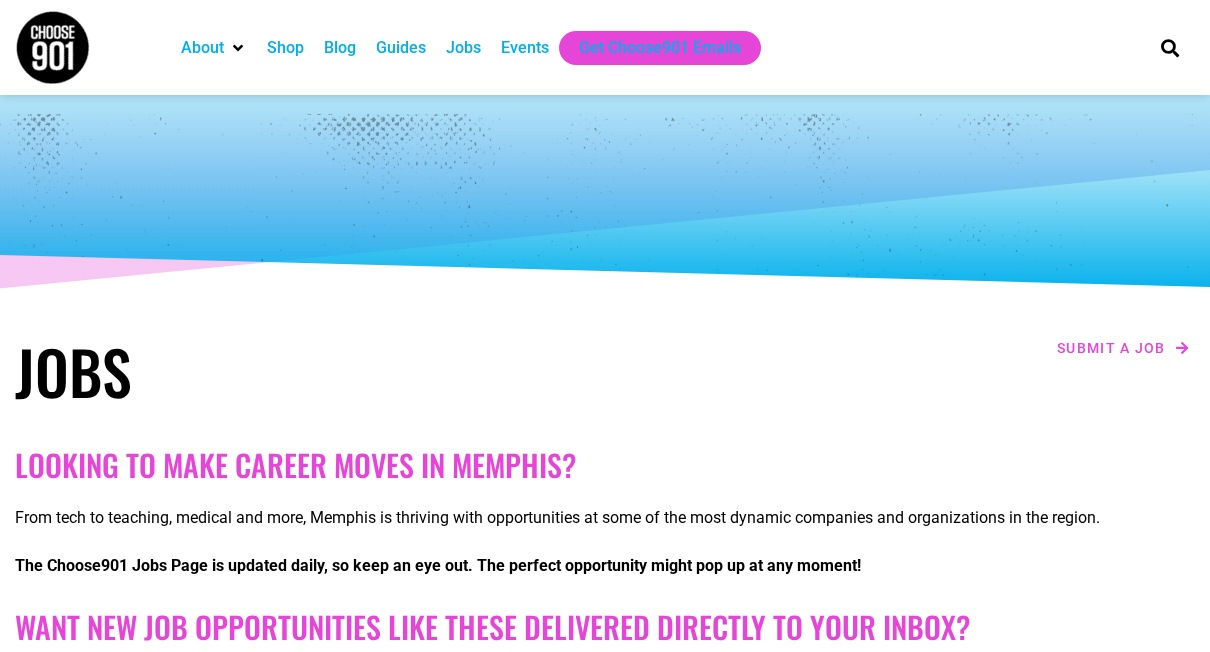 scroll, scrollTop: 0, scrollLeft: 0, axis: both 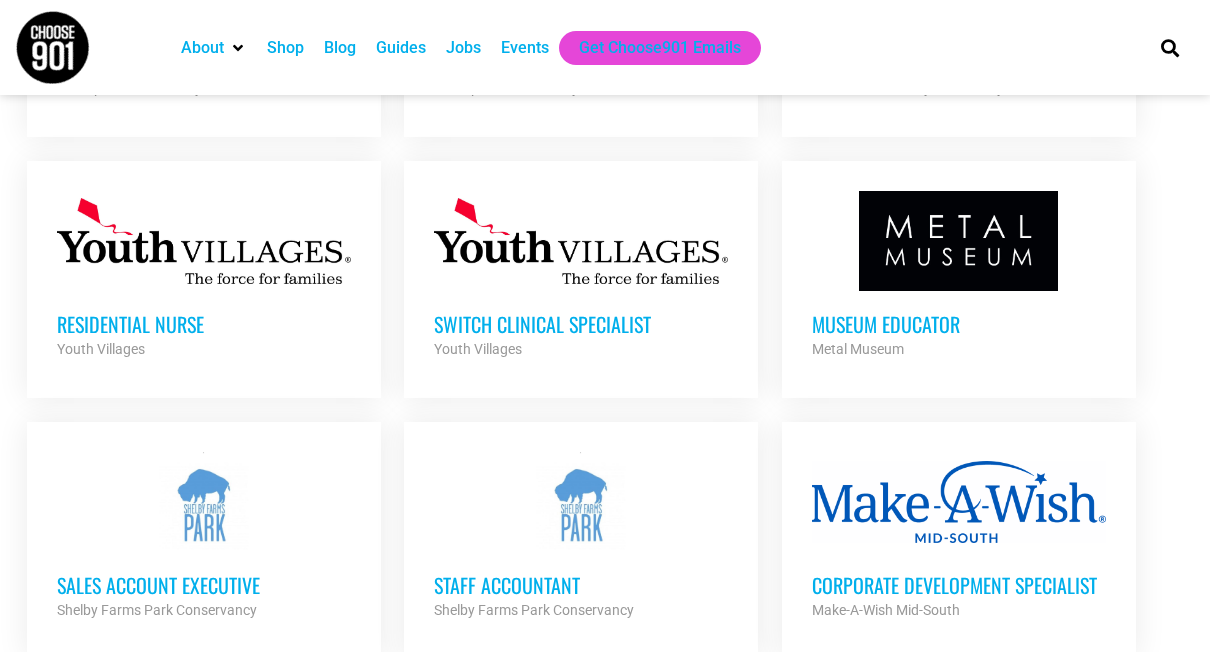 click on "Museum Educator" at bounding box center (959, 324) 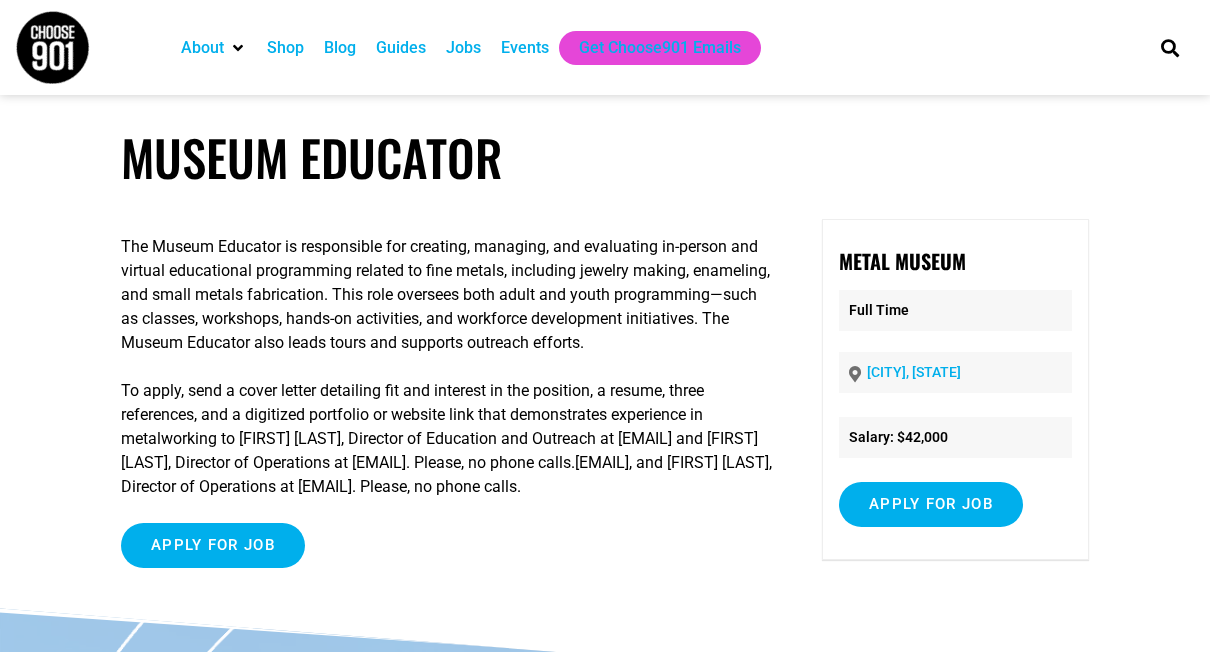 scroll, scrollTop: 0, scrollLeft: 0, axis: both 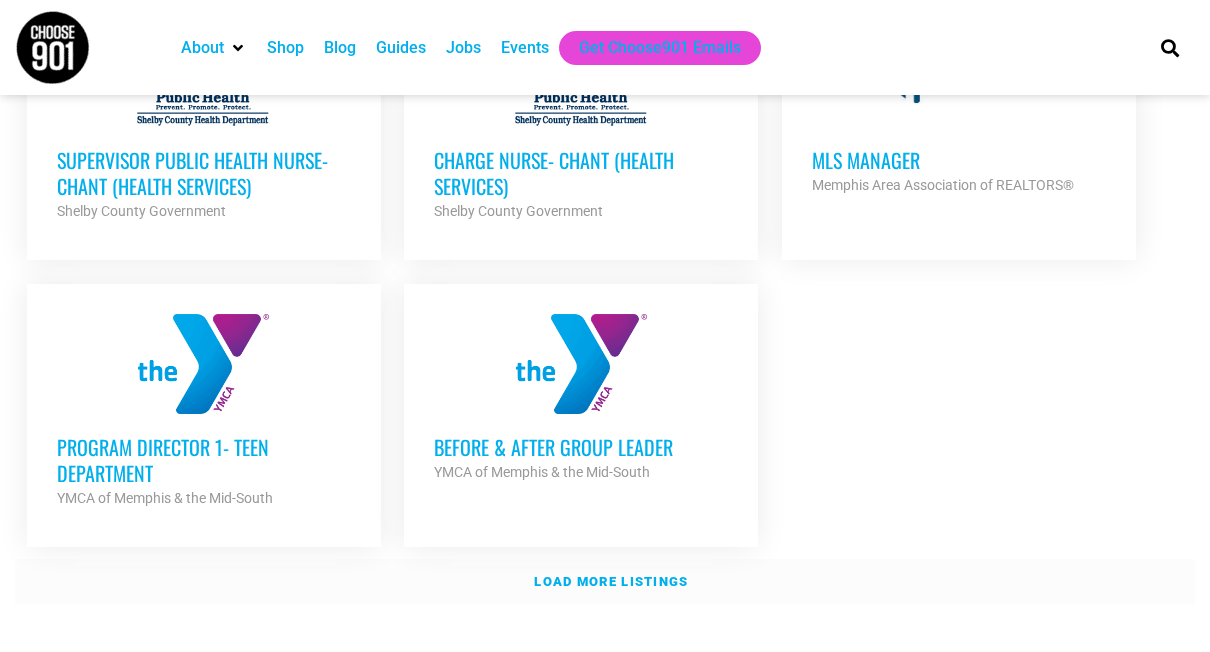 click on "Load more listings" at bounding box center [611, 581] 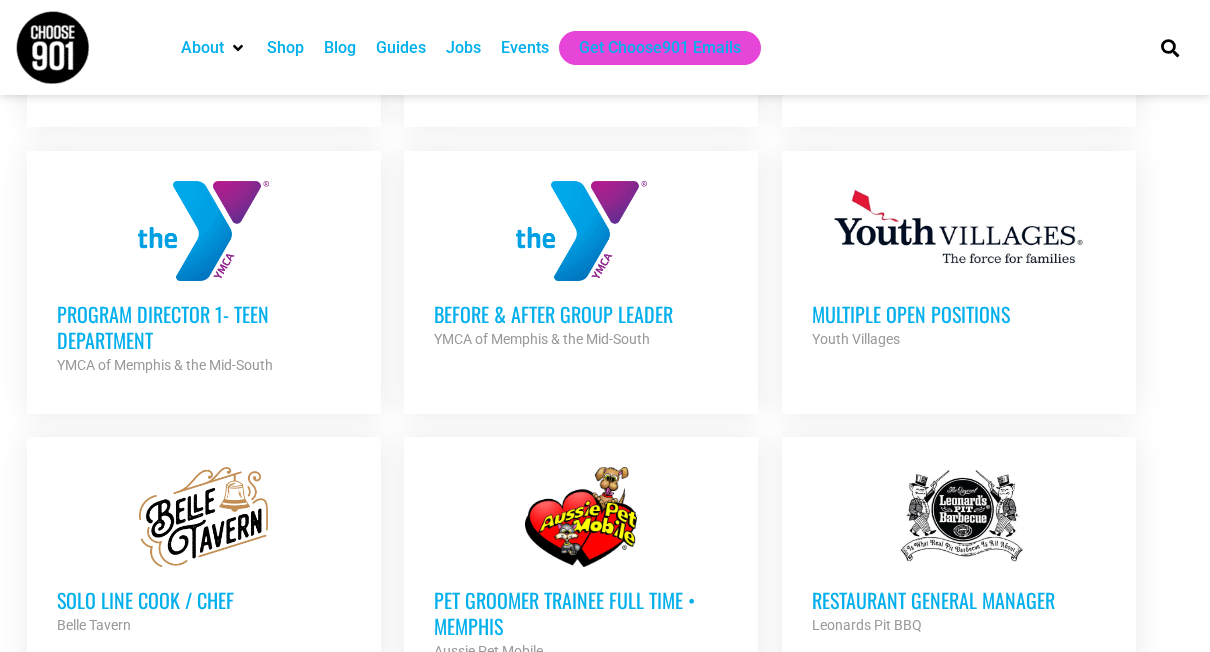 scroll, scrollTop: 2435, scrollLeft: 0, axis: vertical 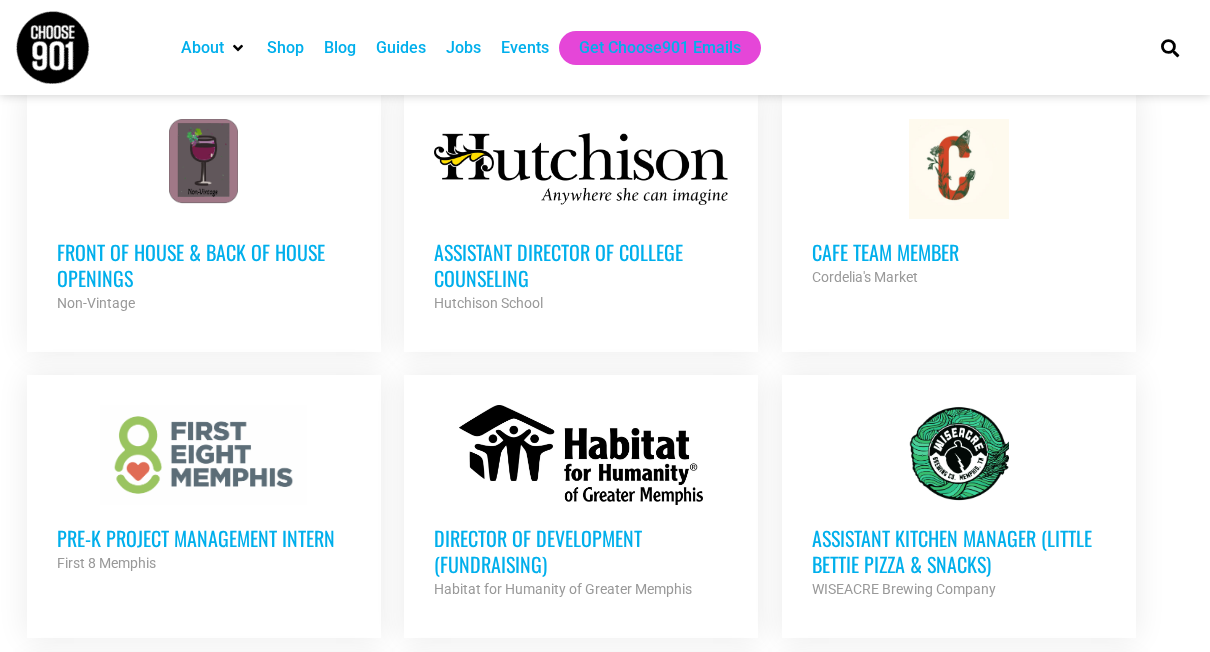 click on "Pre-K Project Management Intern
First 8 Memphis
Partner Org" at bounding box center [204, 540] 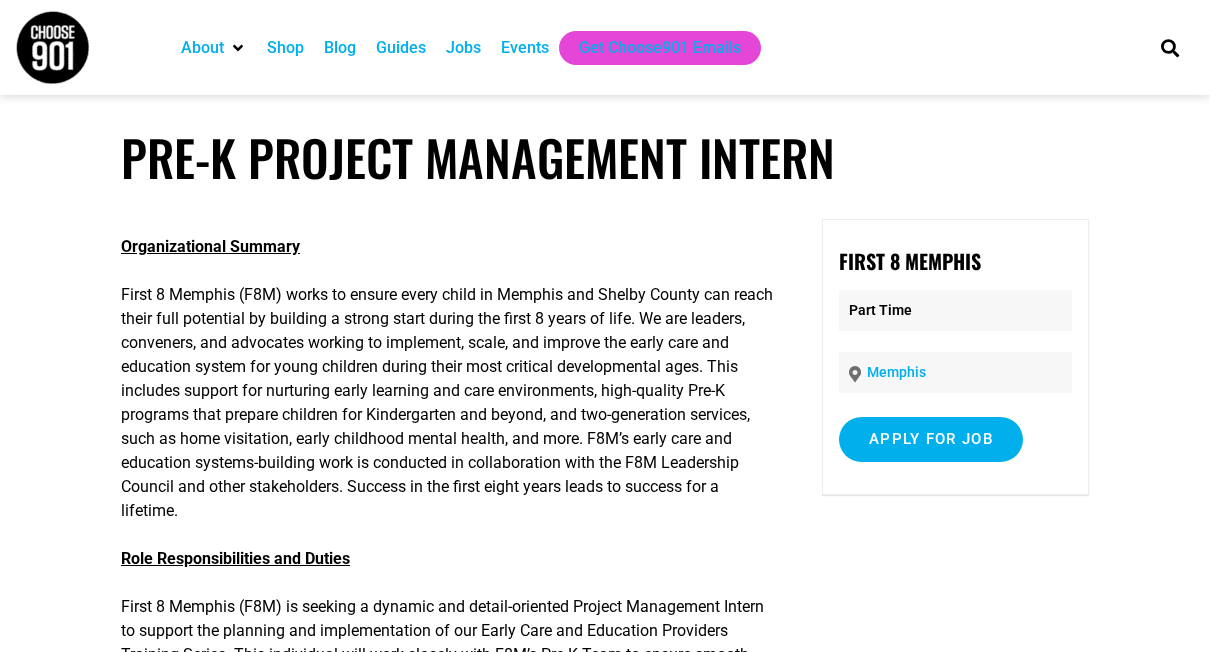 scroll, scrollTop: 0, scrollLeft: 0, axis: both 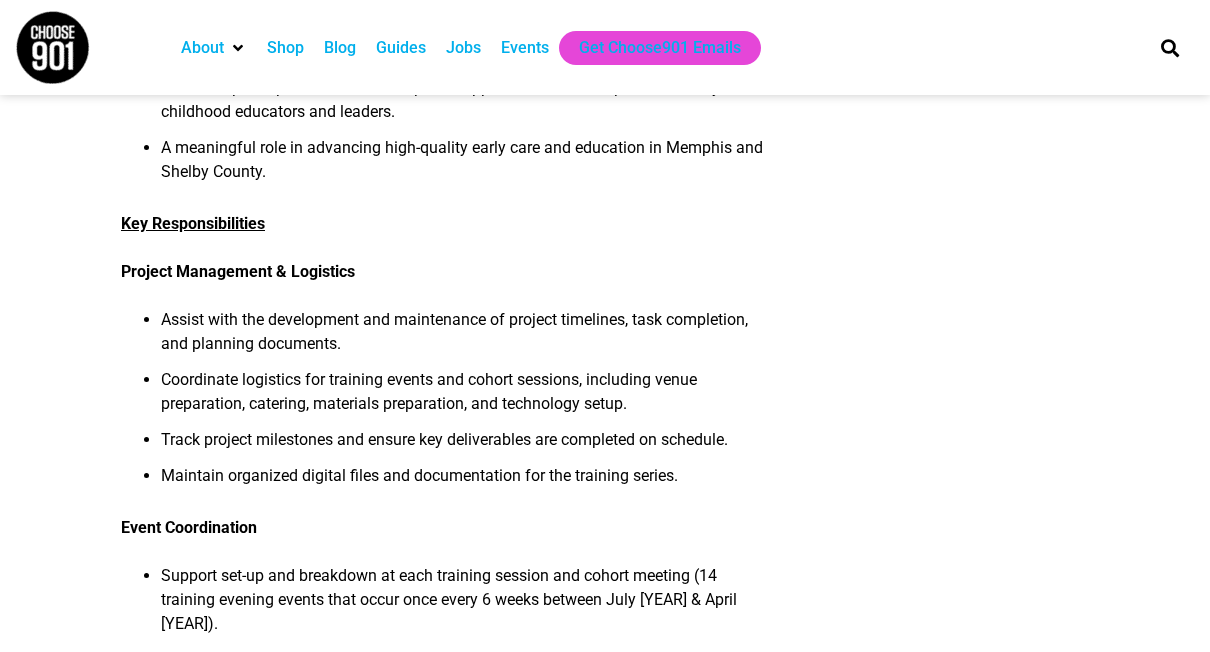 click on "Pre-K Project Management Intern
Organizational Summary
First 8 Memphis (F8M) works to ensure every child in Memphis and Shelby County can reach their full potential by building a strong start during the first 8 years of life. We are leaders, conveners, and advocates working to implement, scale, and improve the early care and education system for young children during their most critical developmental ages. This includes support for nurturing early learning and care environments, high-quality Pre-K programs that prepare children for Kindergarten and beyond, and two-generation services, such as home visitation, early childhood mental health, and more. F8M’s early care and education systems-building work is conducted in collaboration with the F8M Leadership Council and other stakeholders. Success in the first eight years leads to success for a lifetime.
Role Responsibilities and Duties
What You’ll Gain:
Key Responsibilities" at bounding box center (605, 983) 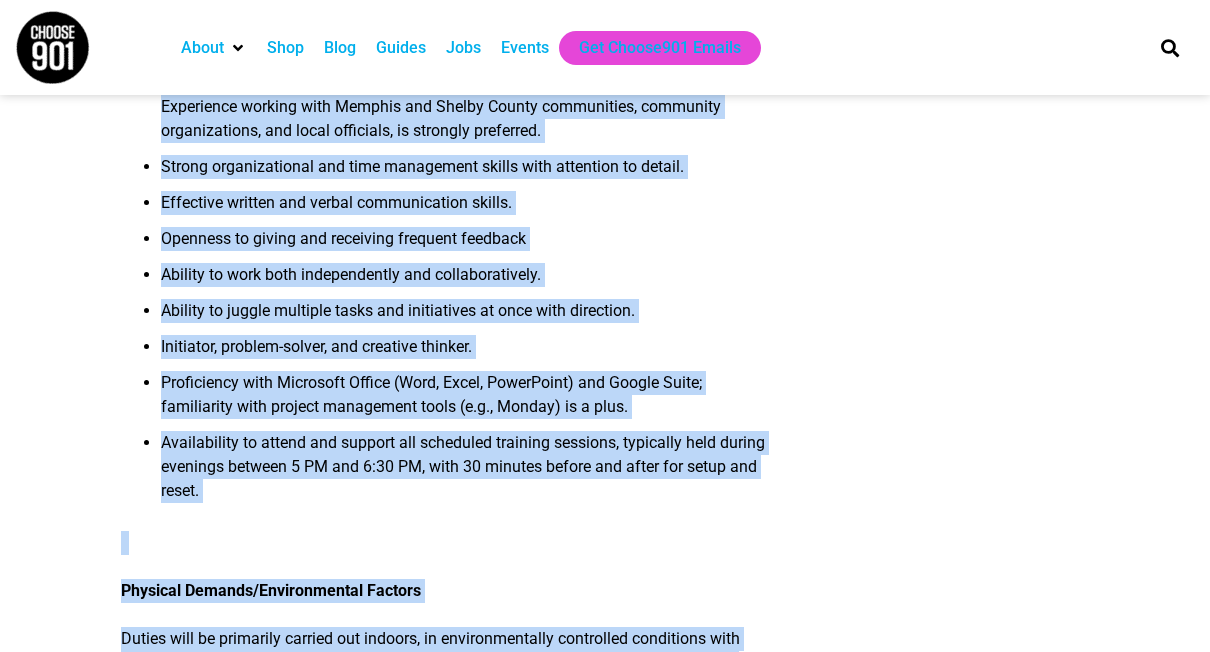 scroll, scrollTop: 2341, scrollLeft: 0, axis: vertical 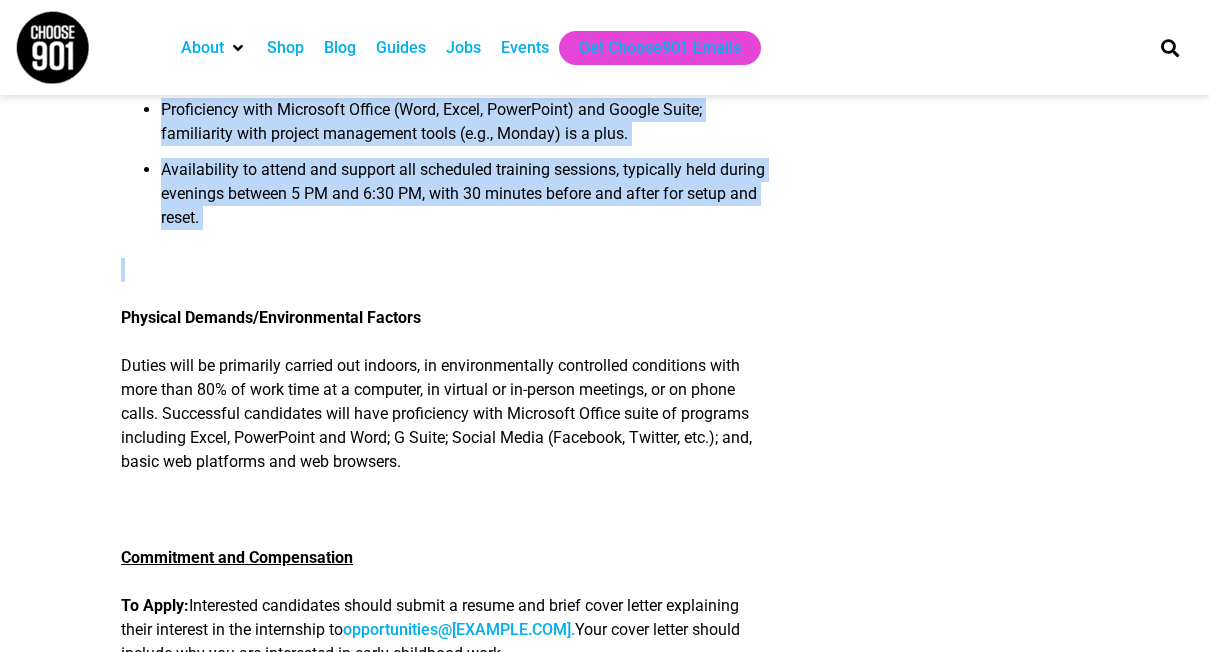 drag, startPoint x: 122, startPoint y: 276, endPoint x: 174, endPoint y: 262, distance: 53.851646 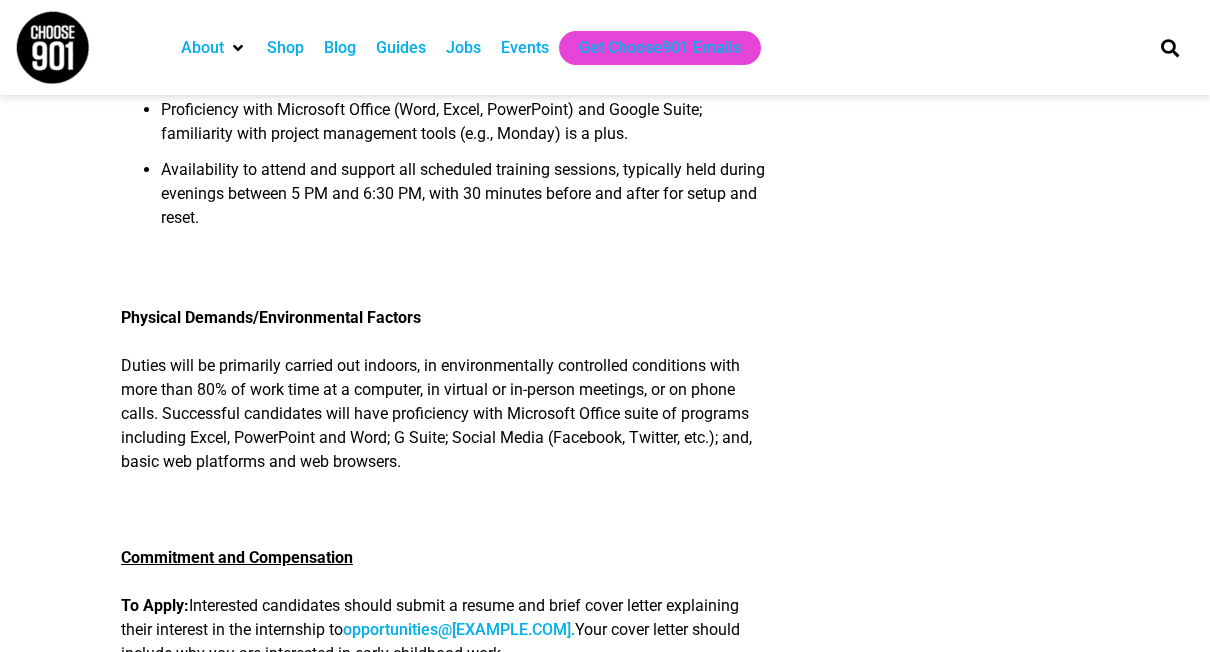 click on "Pre-K Project Management Intern
Organizational Summary
First 8 Memphis (F8M) works to ensure every child in Memphis and Shelby County can reach their full potential by building a strong start during the first 8 years of life. We are leaders, conveners, and advocates working to implement, scale, and improve the early care and education system for young children during their most critical developmental ages. This includes support for nurturing early learning and care environments, high-quality Pre-K programs that prepare children for Kindergarten and beyond, and two-generation services, such as home visitation, early childhood mental health, and more. F8M’s early care and education systems-building work is conducted in collaboration with the F8M Leadership Council and other stakeholders. Success in the first eight years leads to success for a lifetime.
Role Responsibilities and Duties
What You’ll Gain:
Key Responsibilities" at bounding box center [605, -503] 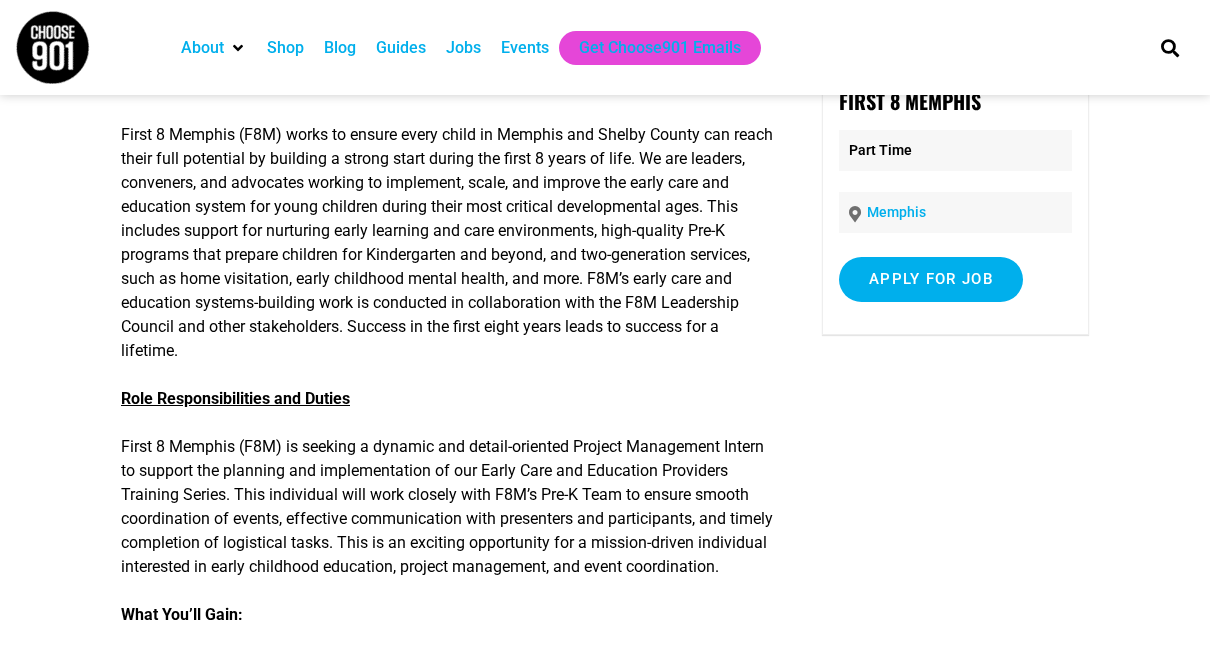 scroll, scrollTop: 0, scrollLeft: 0, axis: both 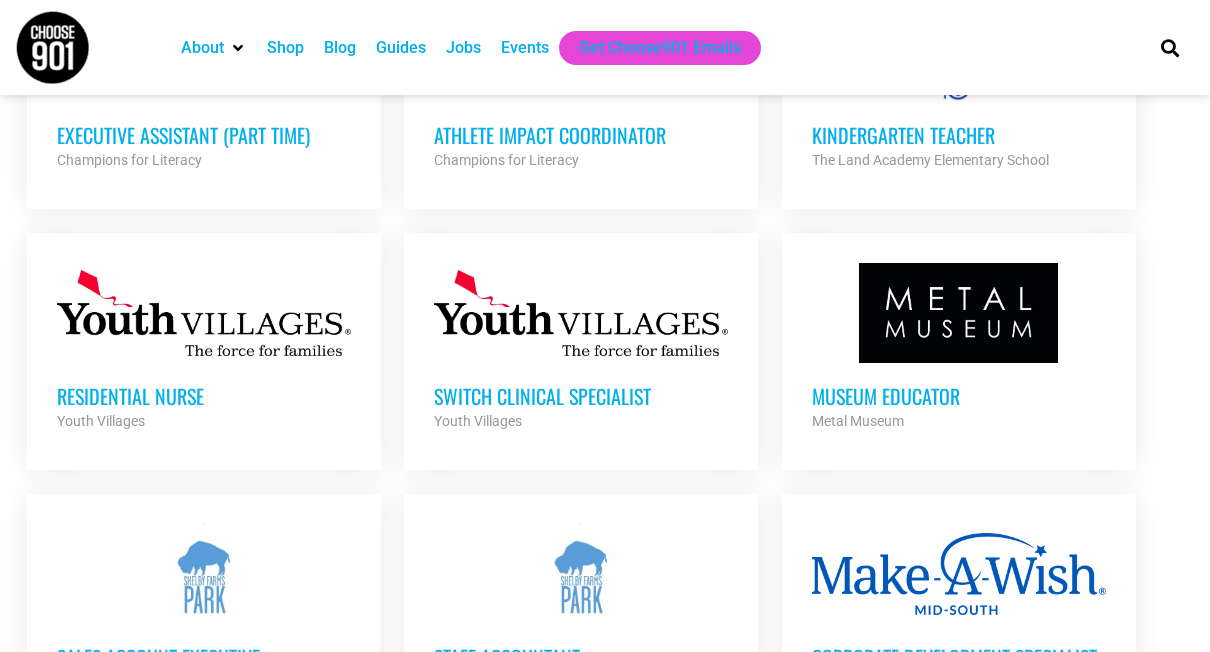 click on "Museum Educator" at bounding box center [959, 396] 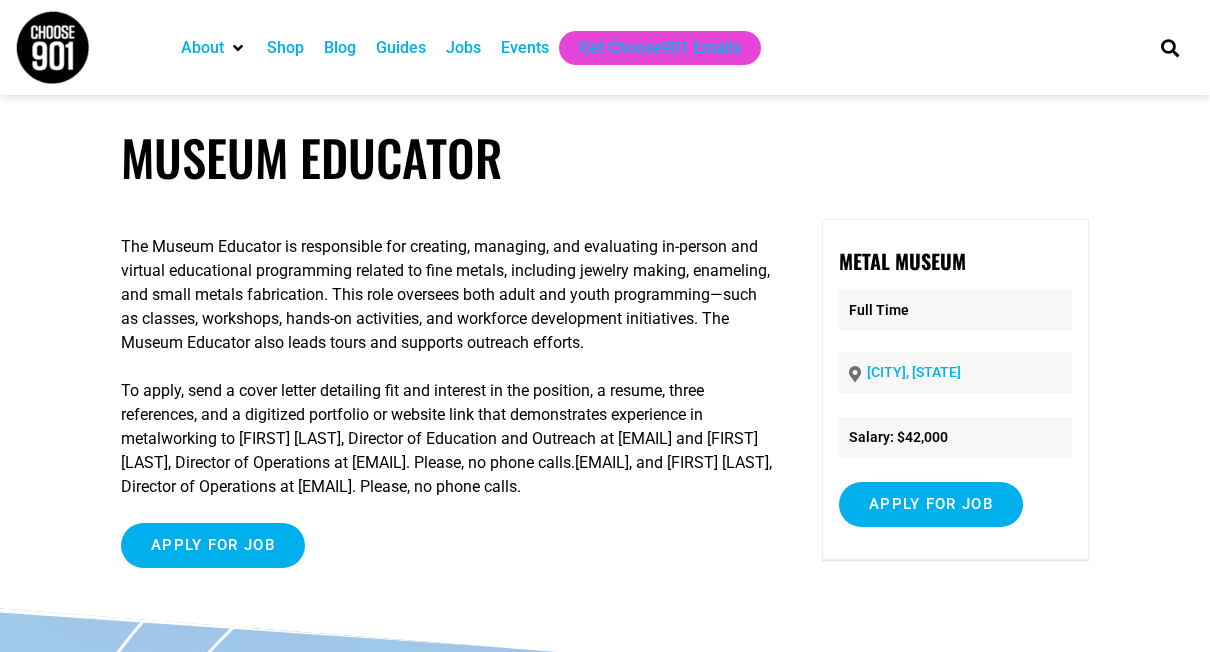 scroll, scrollTop: 0, scrollLeft: 0, axis: both 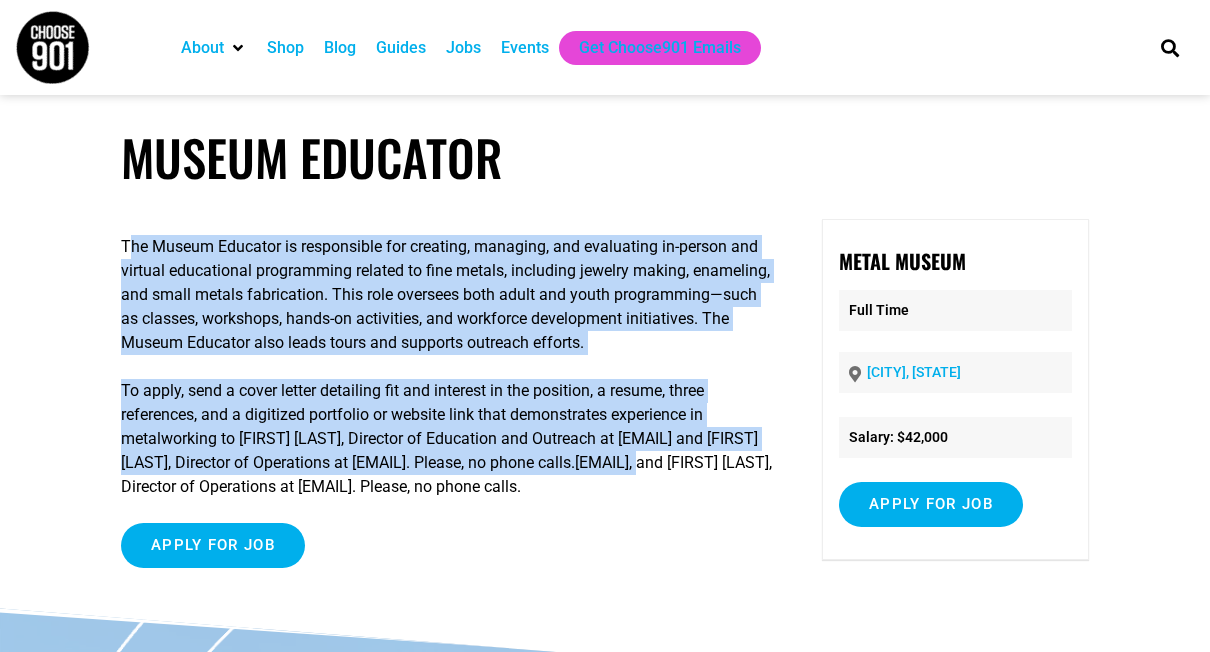 drag, startPoint x: 127, startPoint y: 237, endPoint x: 343, endPoint y: 491, distance: 333.42465 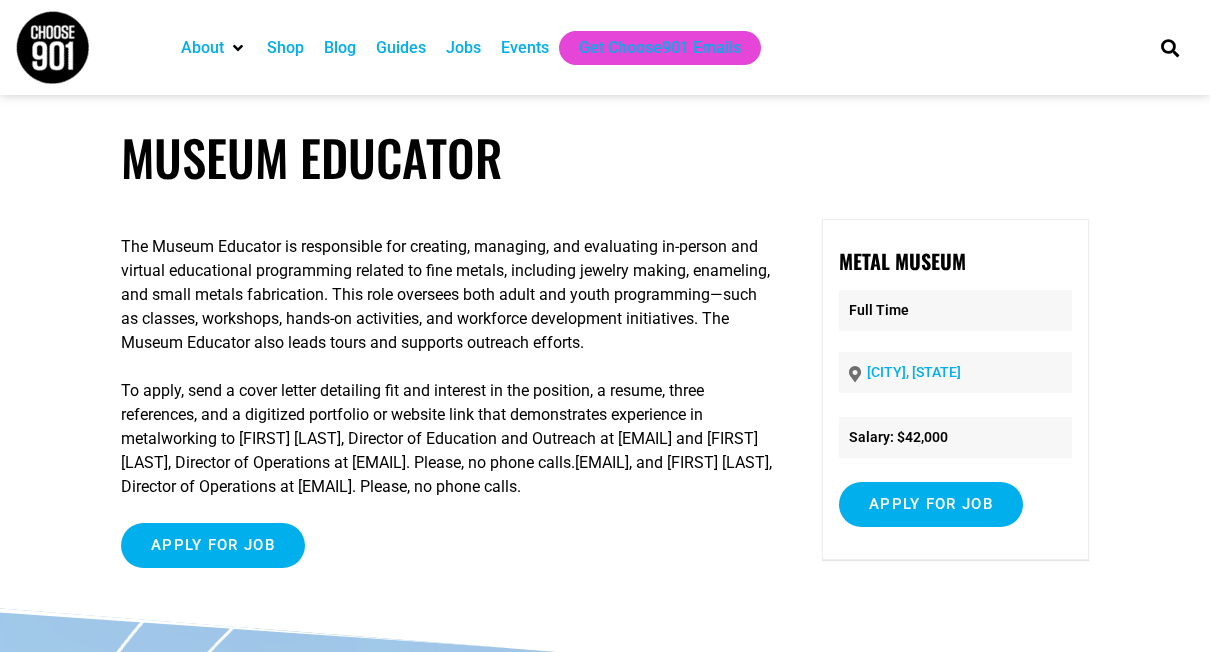 click on "To apply, send a cover letter detailing fit and interest in the position, a resume, three references, and a digitized portfolio or website link that demonstrates experience in metalworking to Lucienne Auz, Director of Education and Outreach at lucienne@metalmuseum.org and Quamesha Brown, Director of Operations at quamesha@metalmuseum.org. Please, no phone calls.lucienne@metalmuseum.org, and Quamesha Brown, Director of Operations at quamesha@metalmuseum.org. Please, no phone calls." at bounding box center [447, 439] 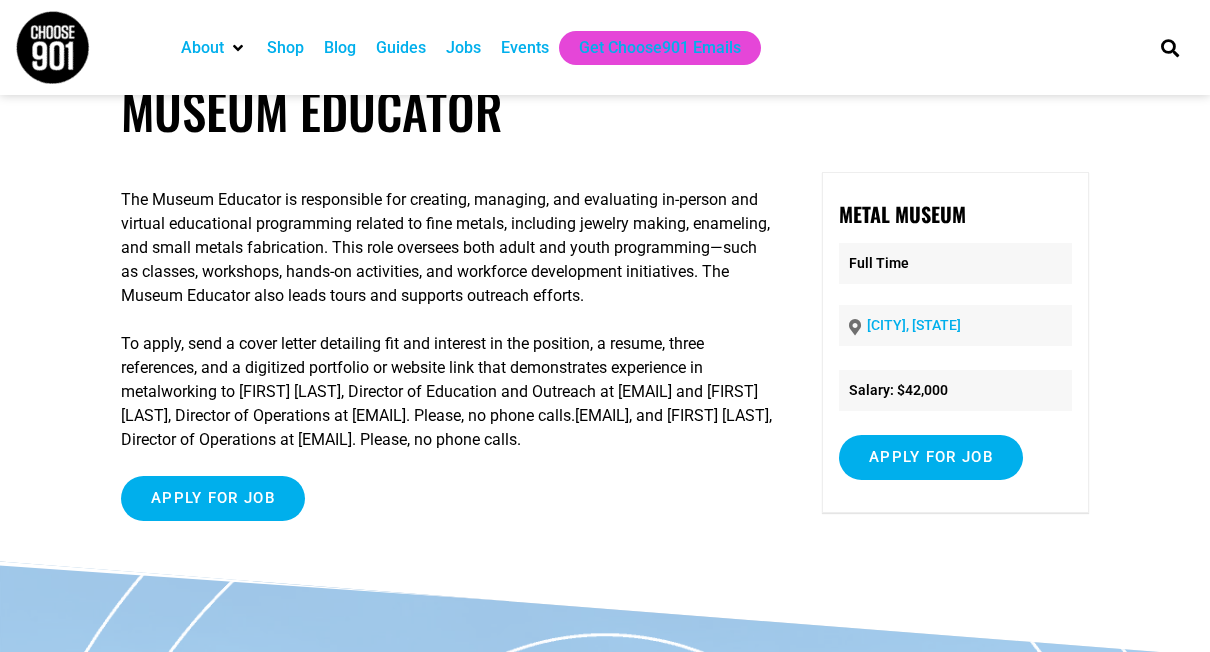 scroll, scrollTop: 0, scrollLeft: 0, axis: both 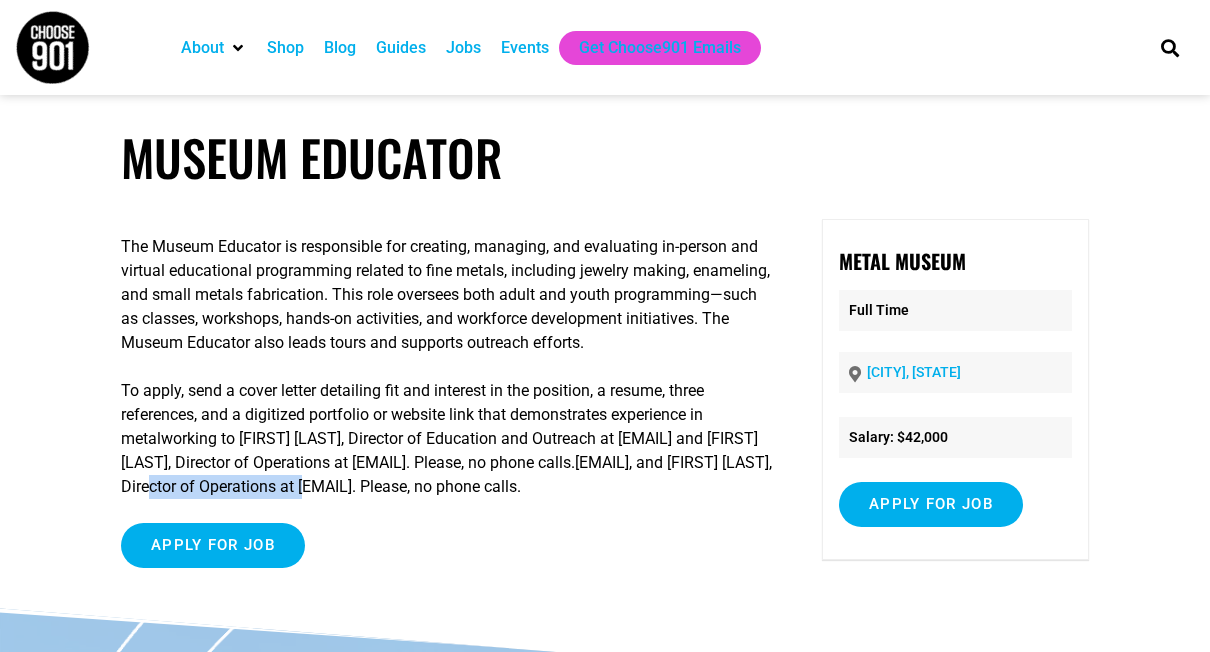 drag, startPoint x: 508, startPoint y: 484, endPoint x: 706, endPoint y: 492, distance: 198.16154 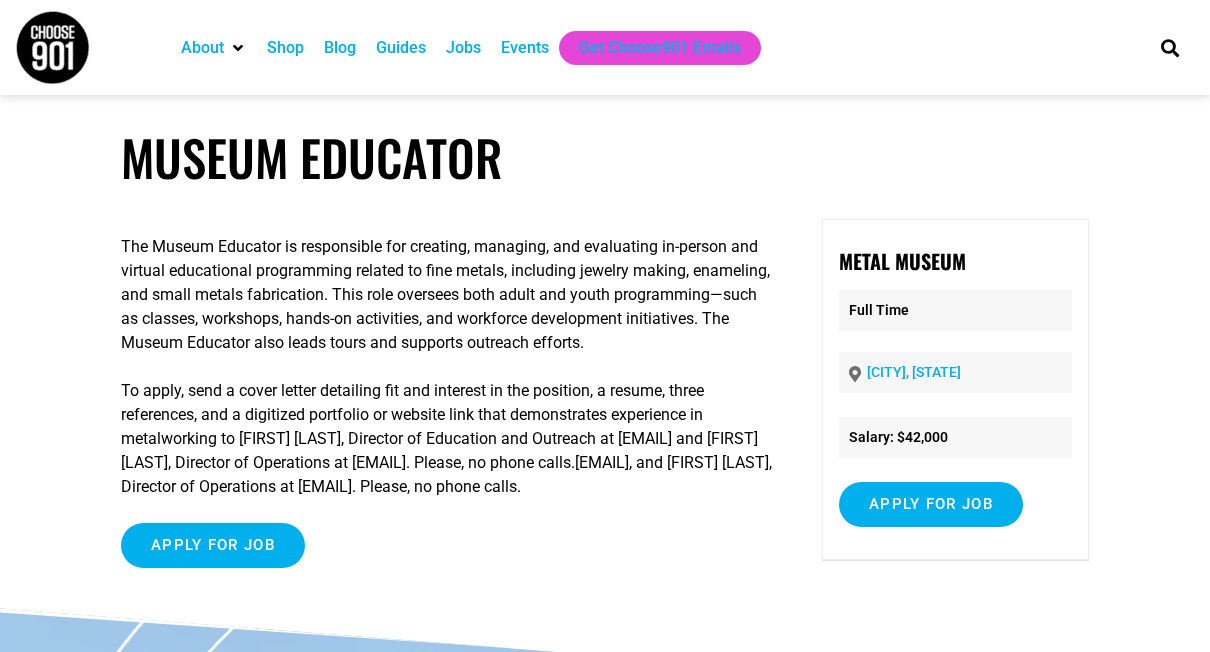 click on "Apply for job
To apply for this job  email your details to   quamesha@metalmuseum.org" at bounding box center (447, 545) 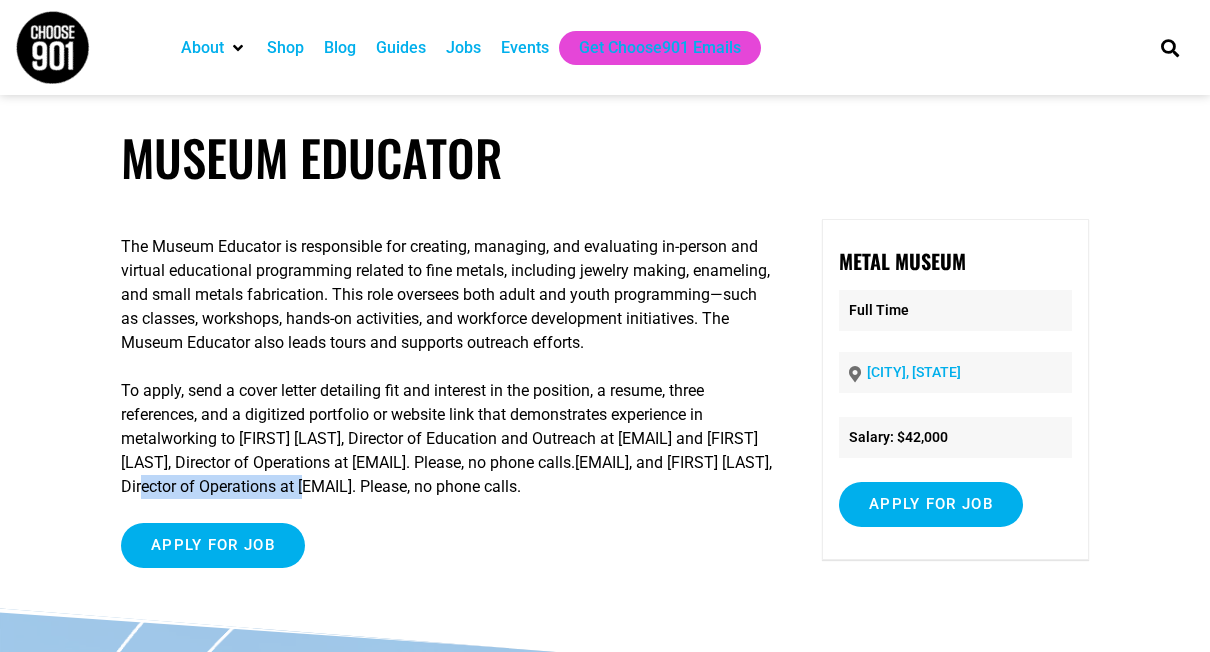 drag, startPoint x: 502, startPoint y: 488, endPoint x: 707, endPoint y: 488, distance: 205 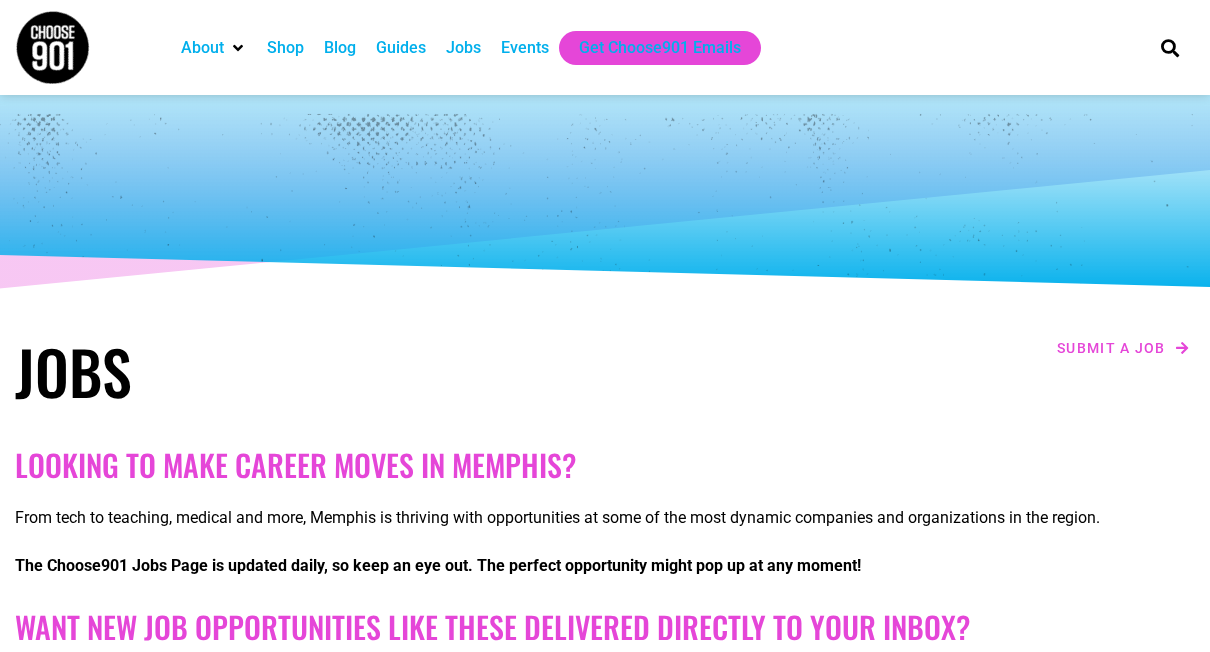 scroll, scrollTop: 1492, scrollLeft: 0, axis: vertical 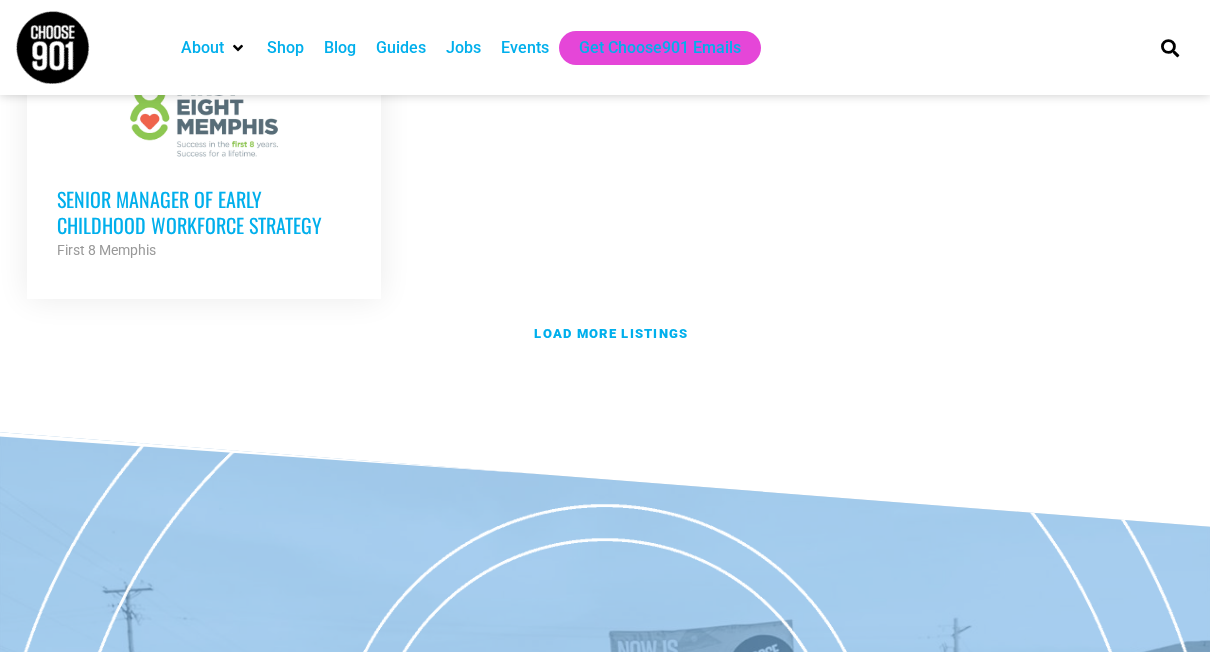 click at bounding box center [605, 722] 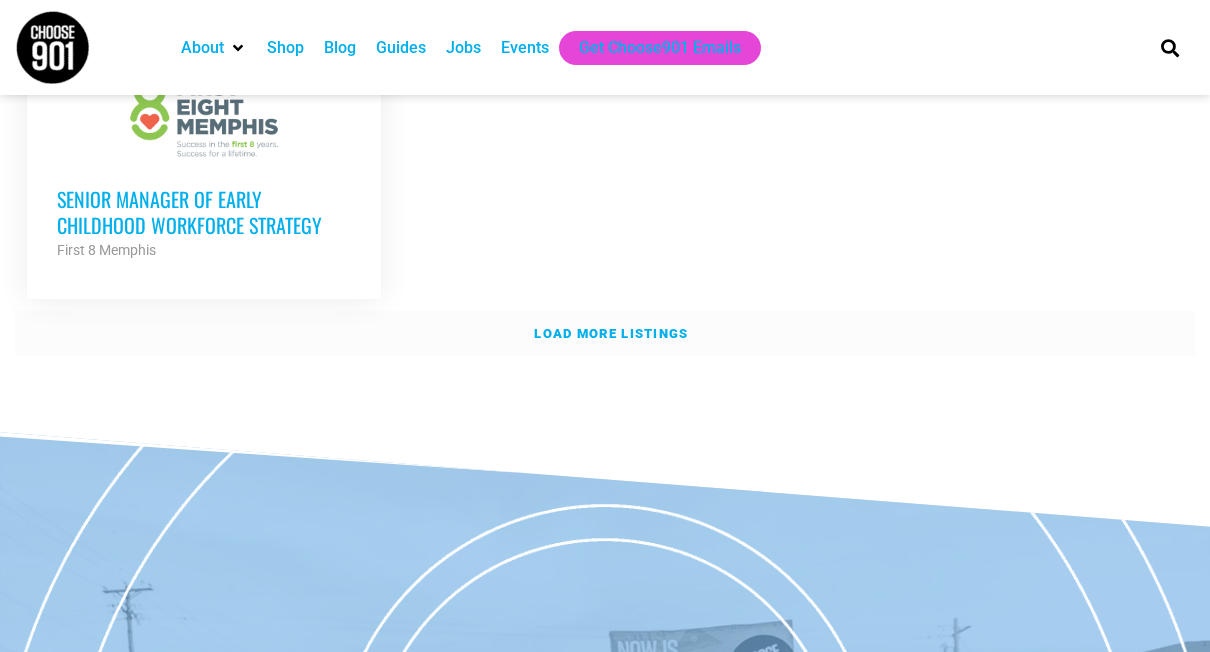 click on "Load more listings" at bounding box center [611, 333] 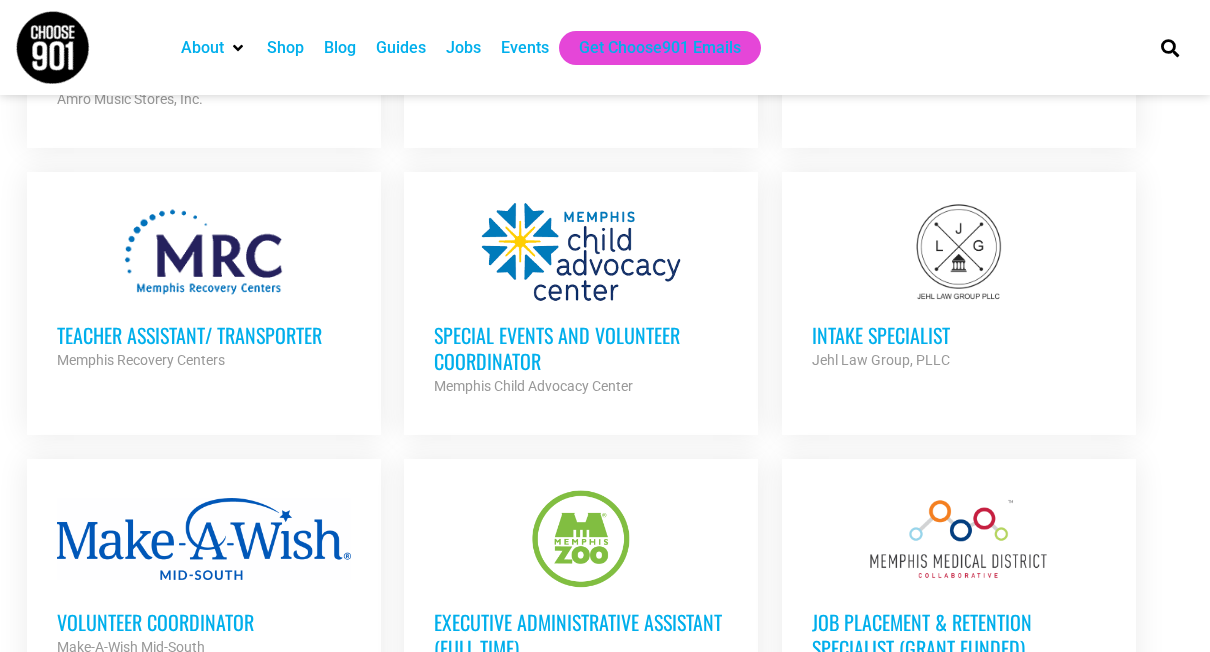 scroll, scrollTop: 4910, scrollLeft: 0, axis: vertical 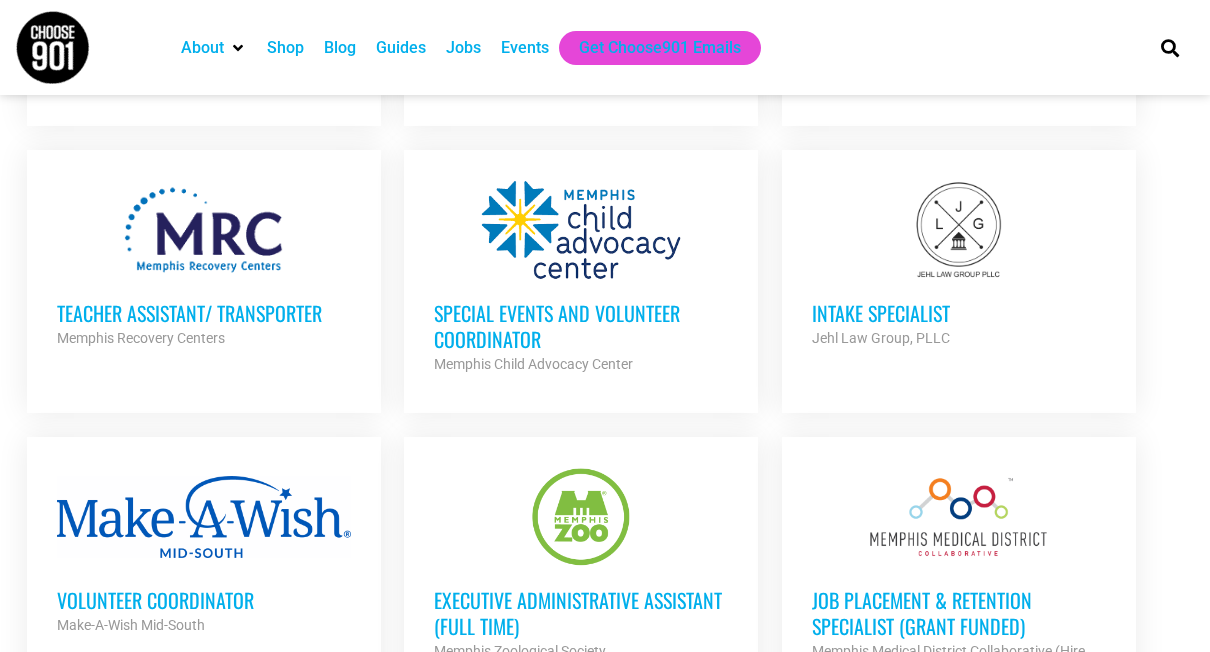 click on "Intake Specialist" at bounding box center (959, 313) 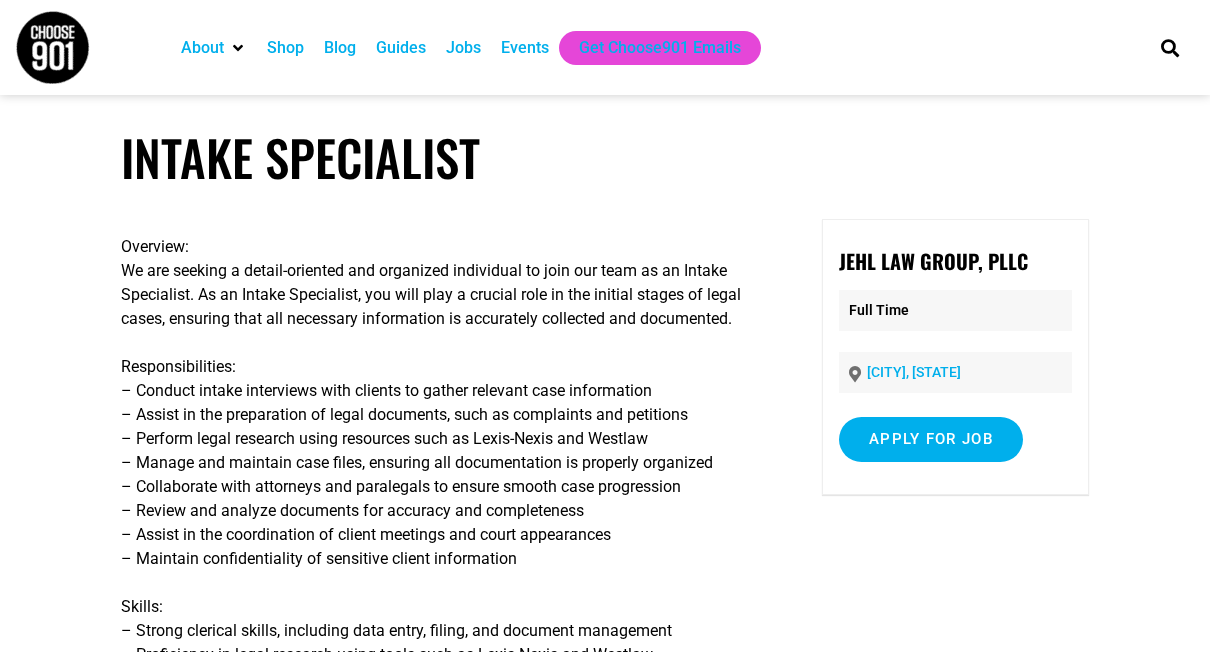 scroll, scrollTop: 0, scrollLeft: 0, axis: both 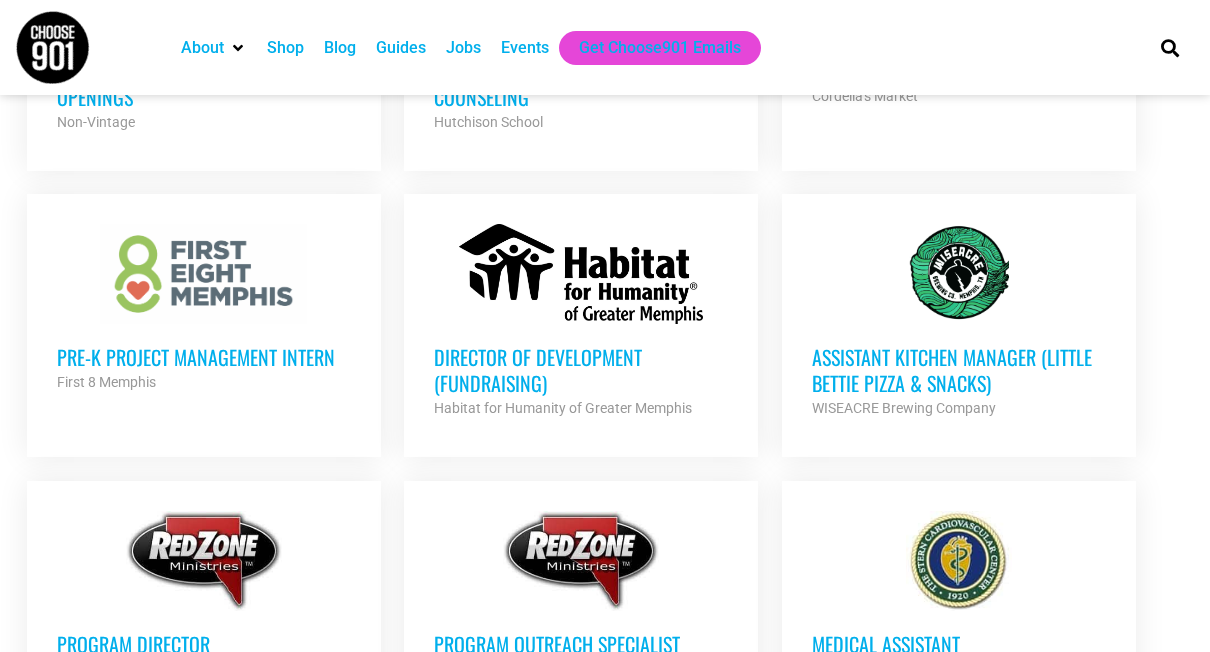 drag, startPoint x: 1198, startPoint y: 339, endPoint x: 1218, endPoint y: 364, distance: 32.01562 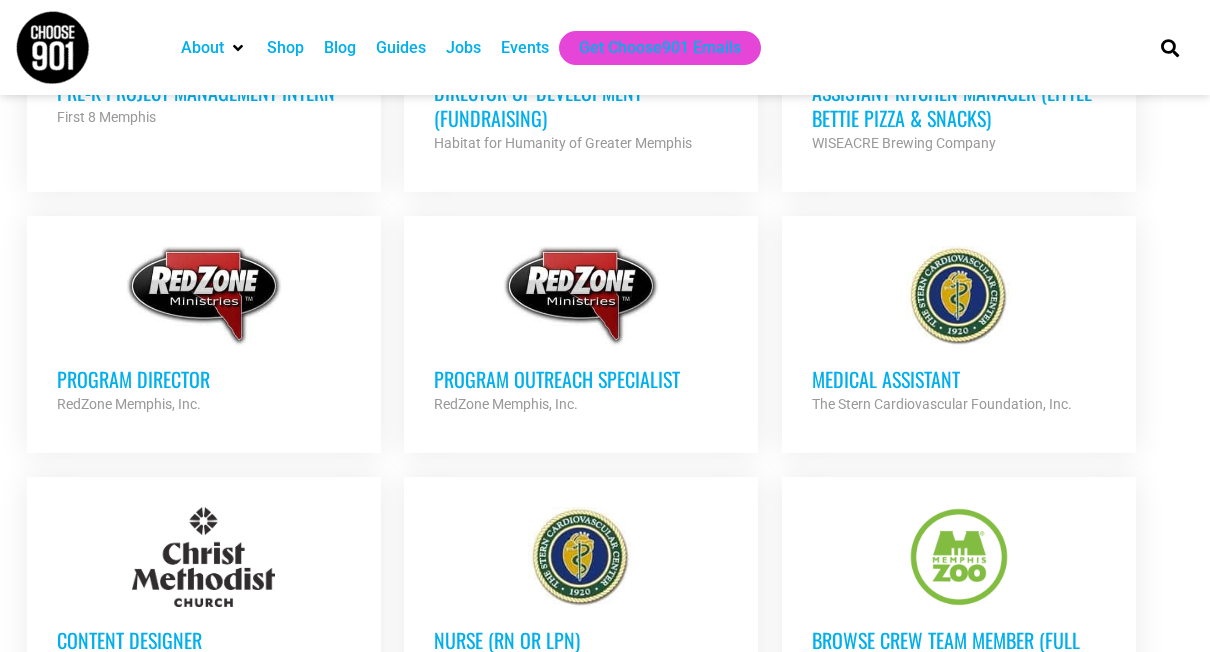 scroll, scrollTop: 3595, scrollLeft: 0, axis: vertical 